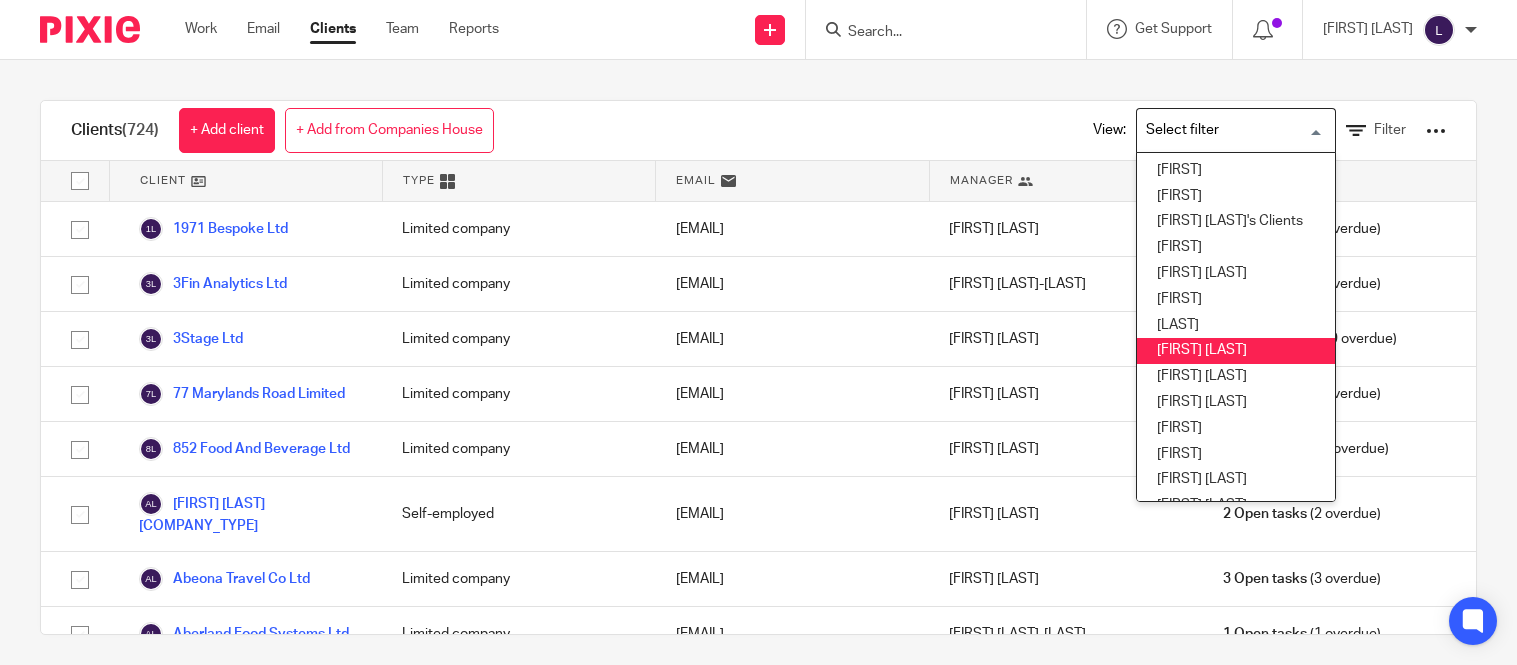scroll, scrollTop: 0, scrollLeft: 0, axis: both 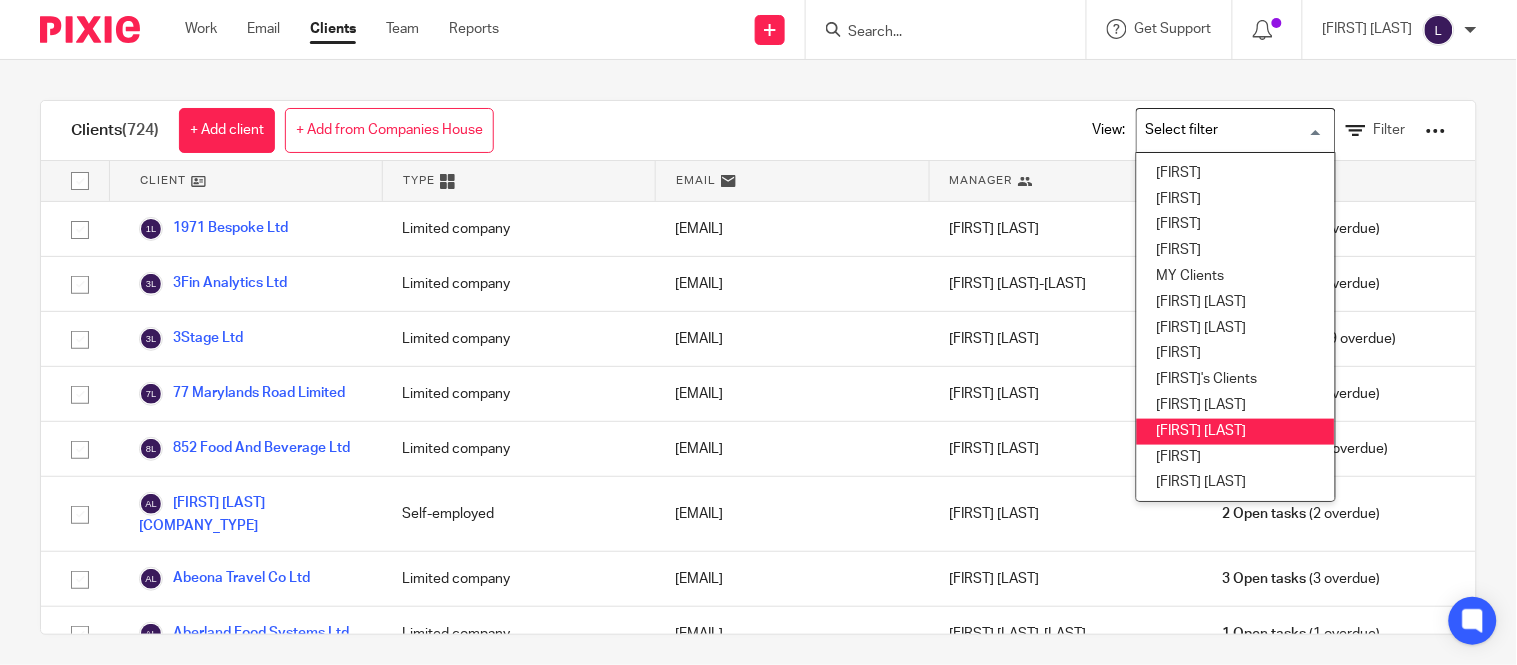 click on "Priyadharshini Kalidass" at bounding box center (1236, 432) 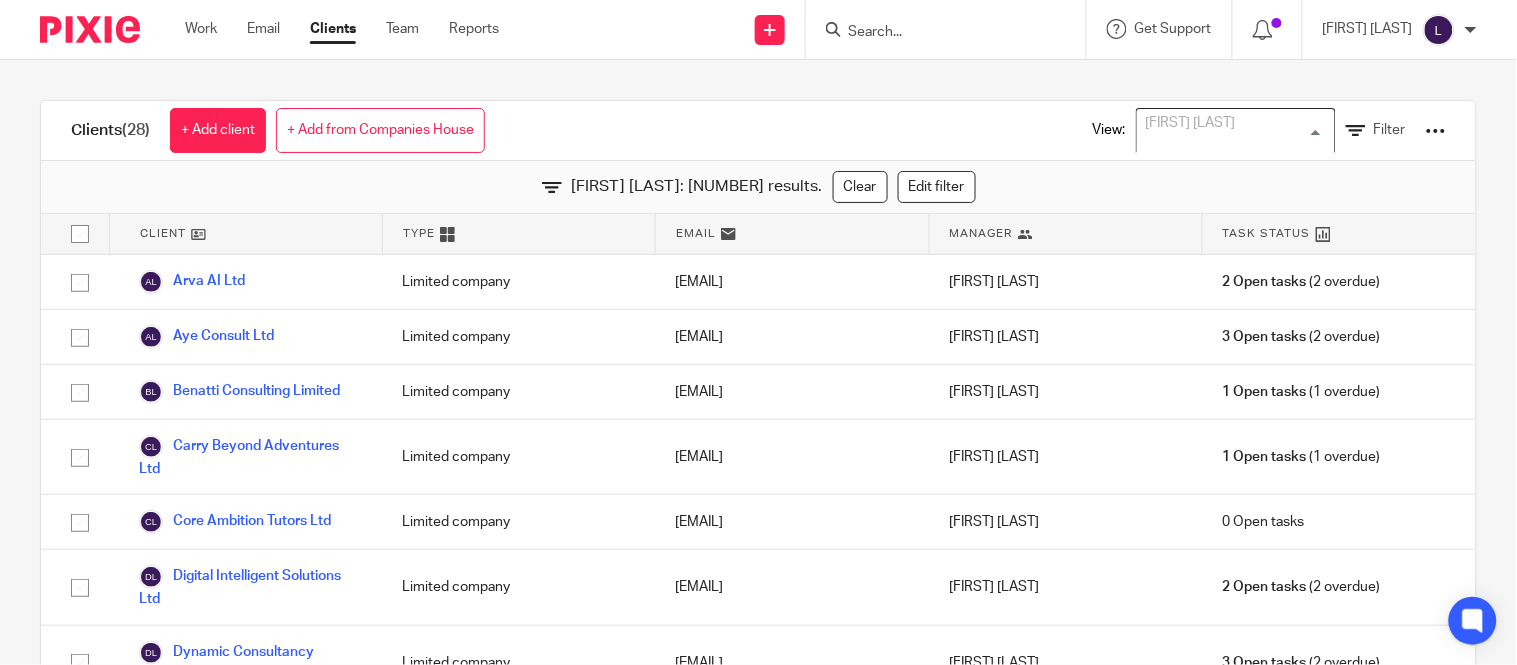 scroll, scrollTop: 453, scrollLeft: 0, axis: vertical 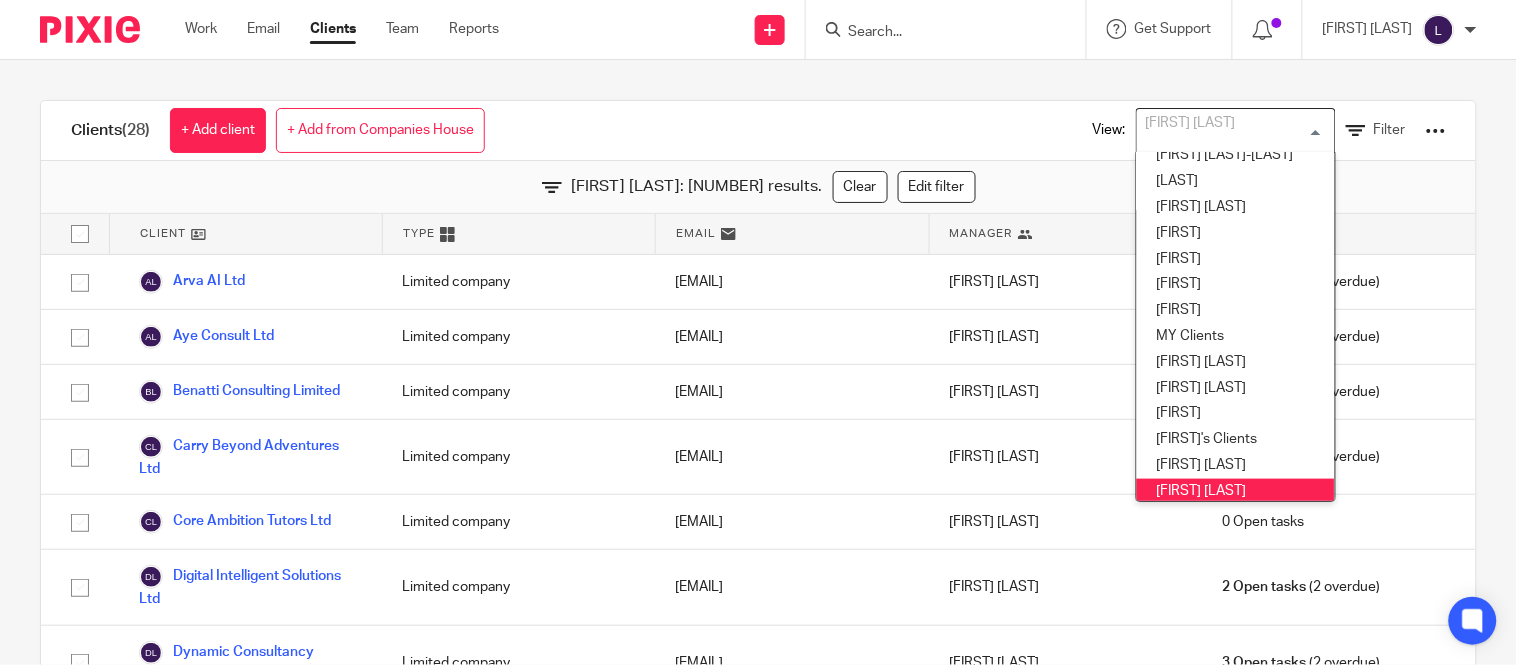 click at bounding box center [936, 33] 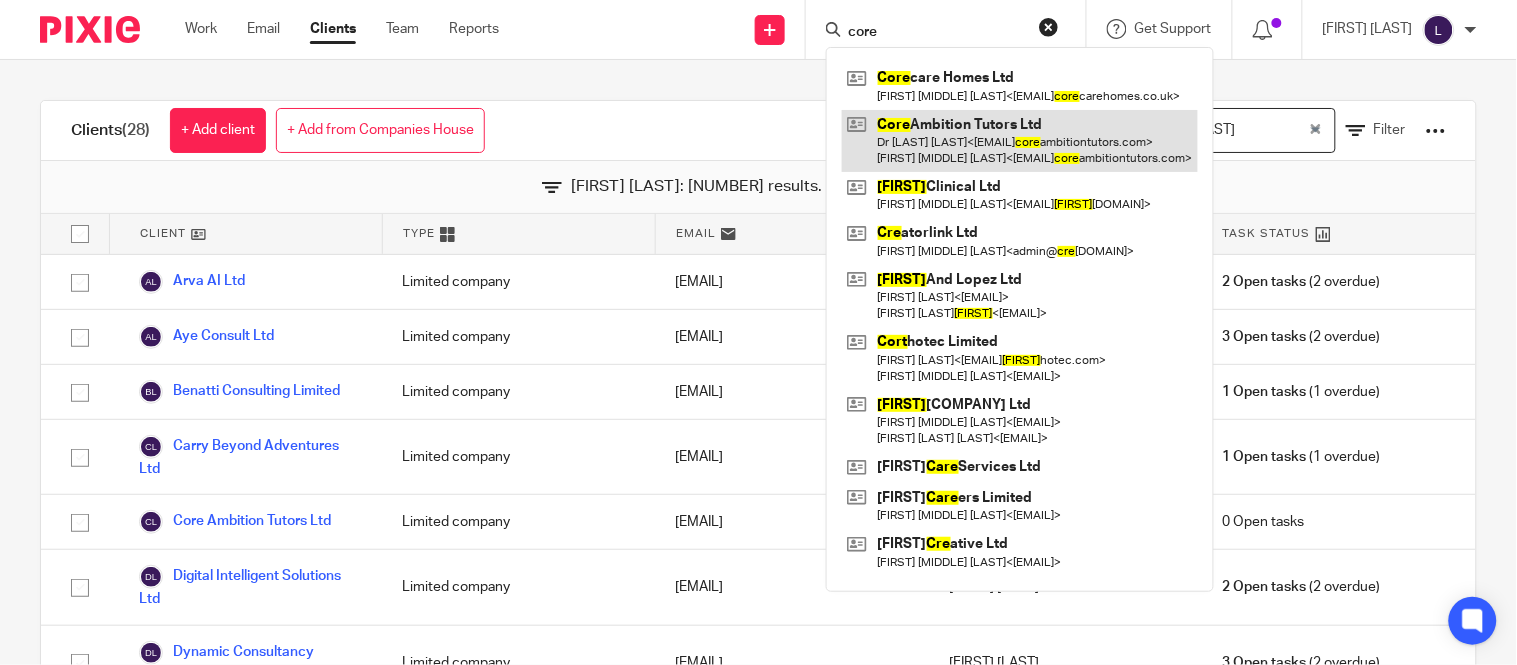 type on "core" 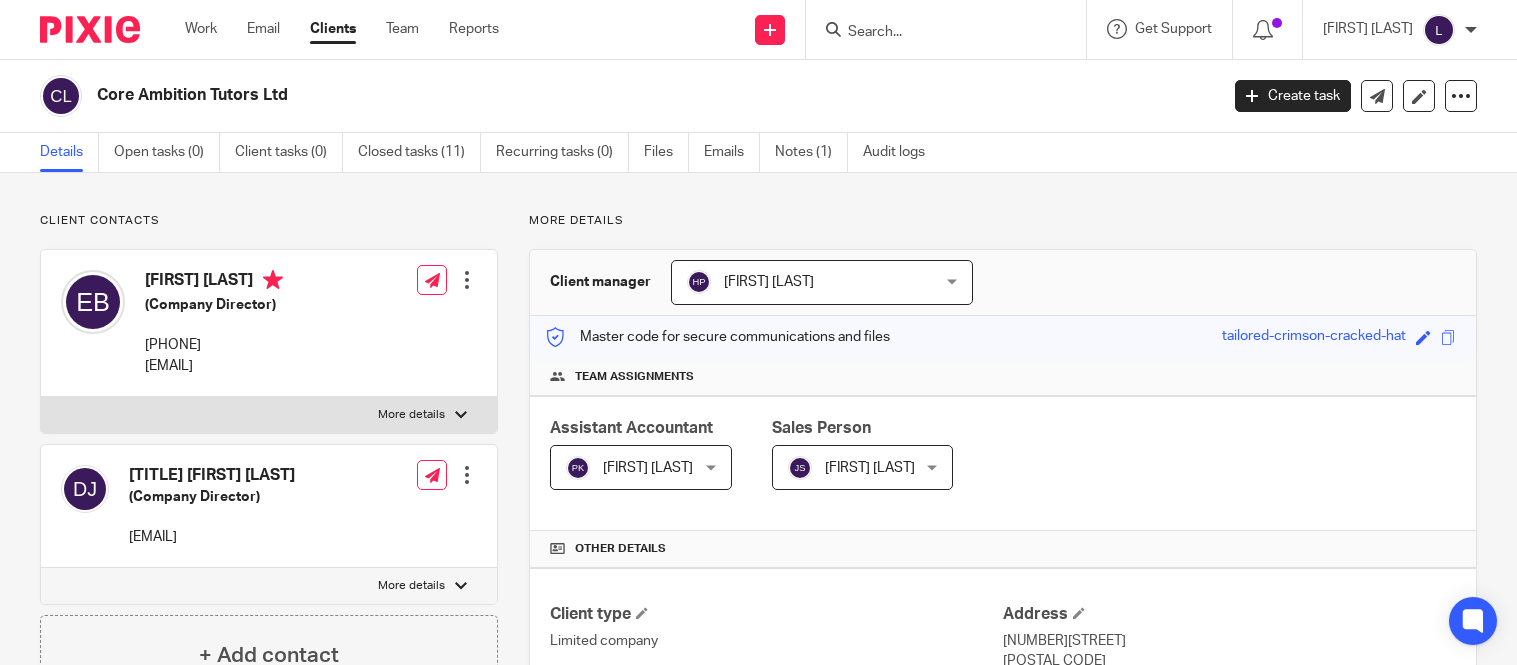 scroll, scrollTop: 0, scrollLeft: 0, axis: both 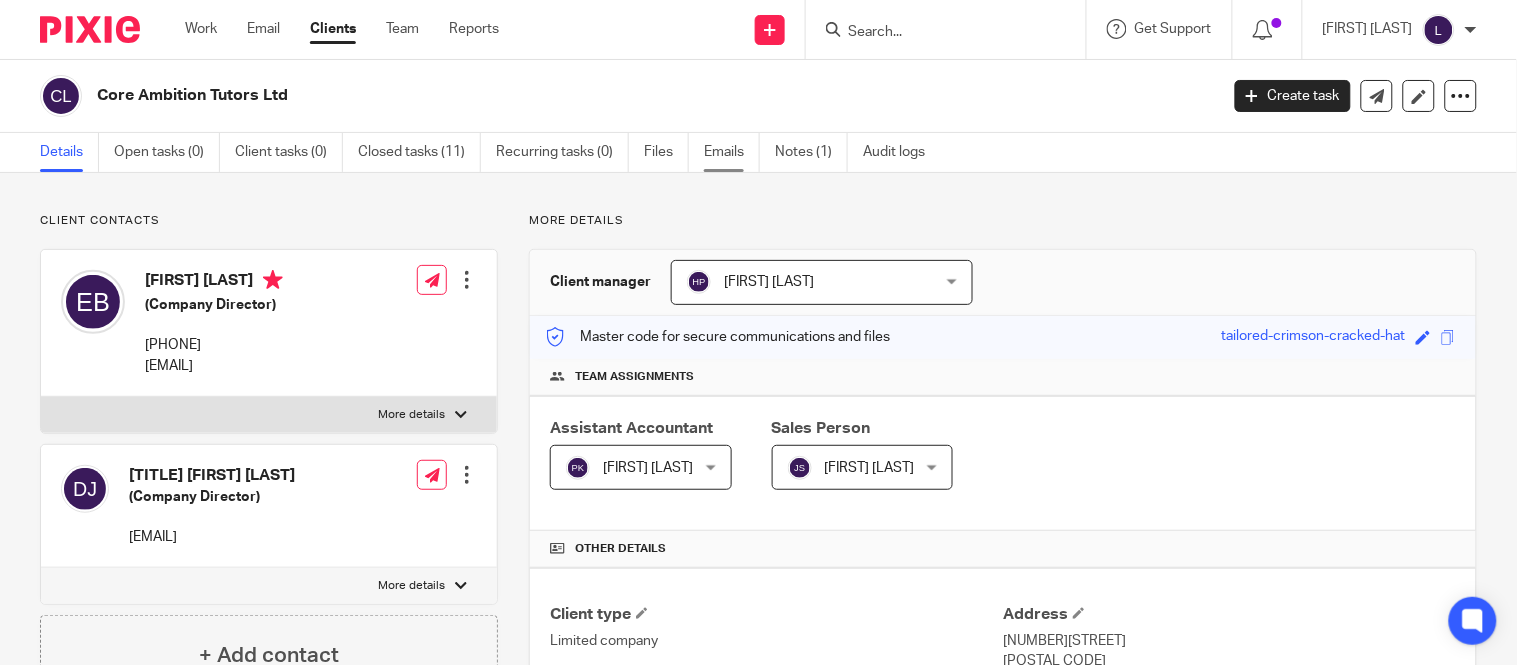 click on "Emails" at bounding box center [732, 152] 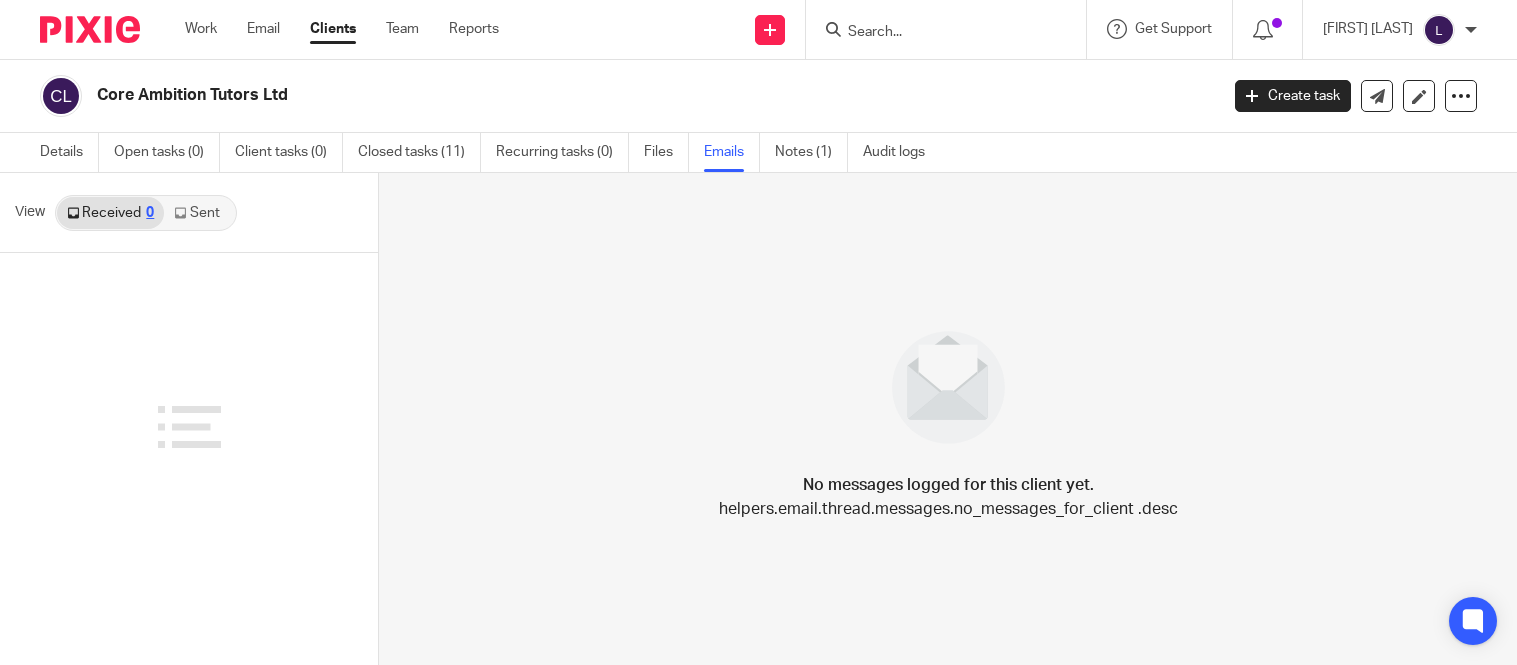 scroll, scrollTop: 0, scrollLeft: 0, axis: both 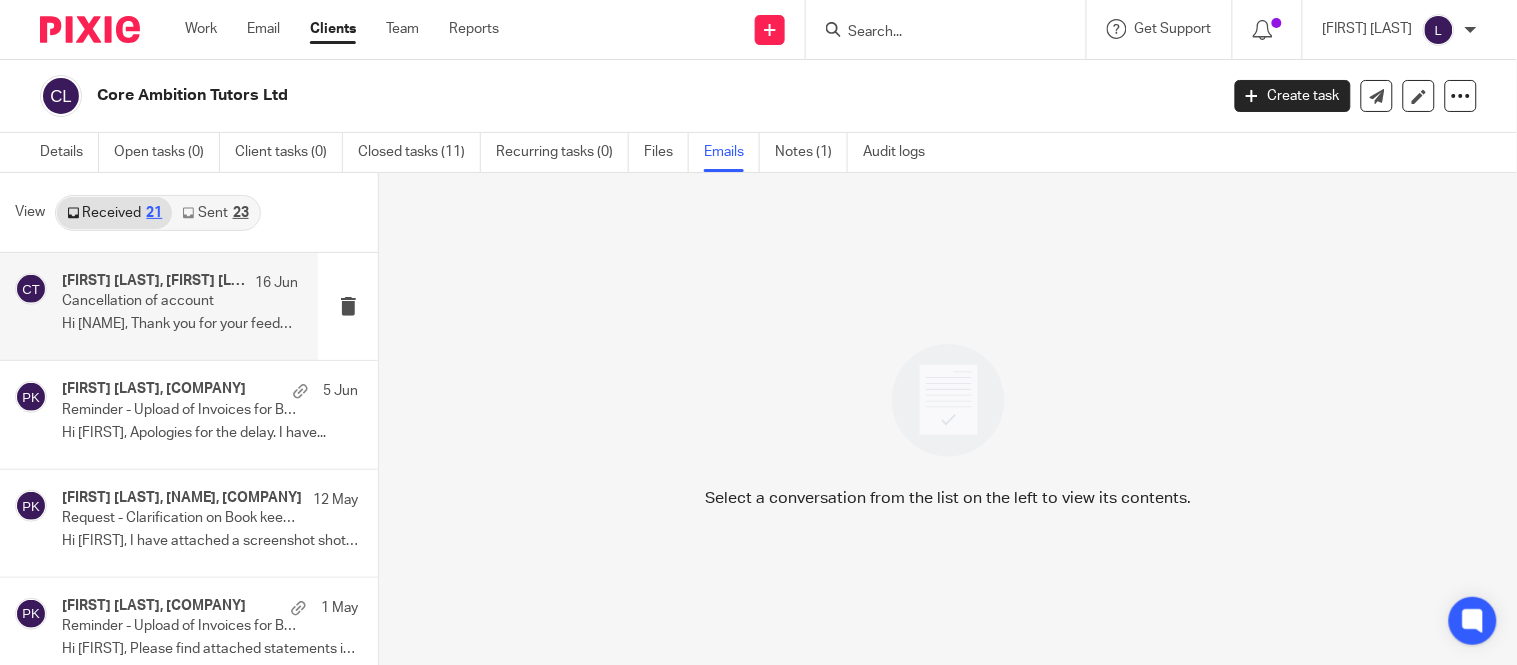 click on "Priyadharshini Kalidass, Hely Patel, Core Ambition Tutors" at bounding box center (153, 281) 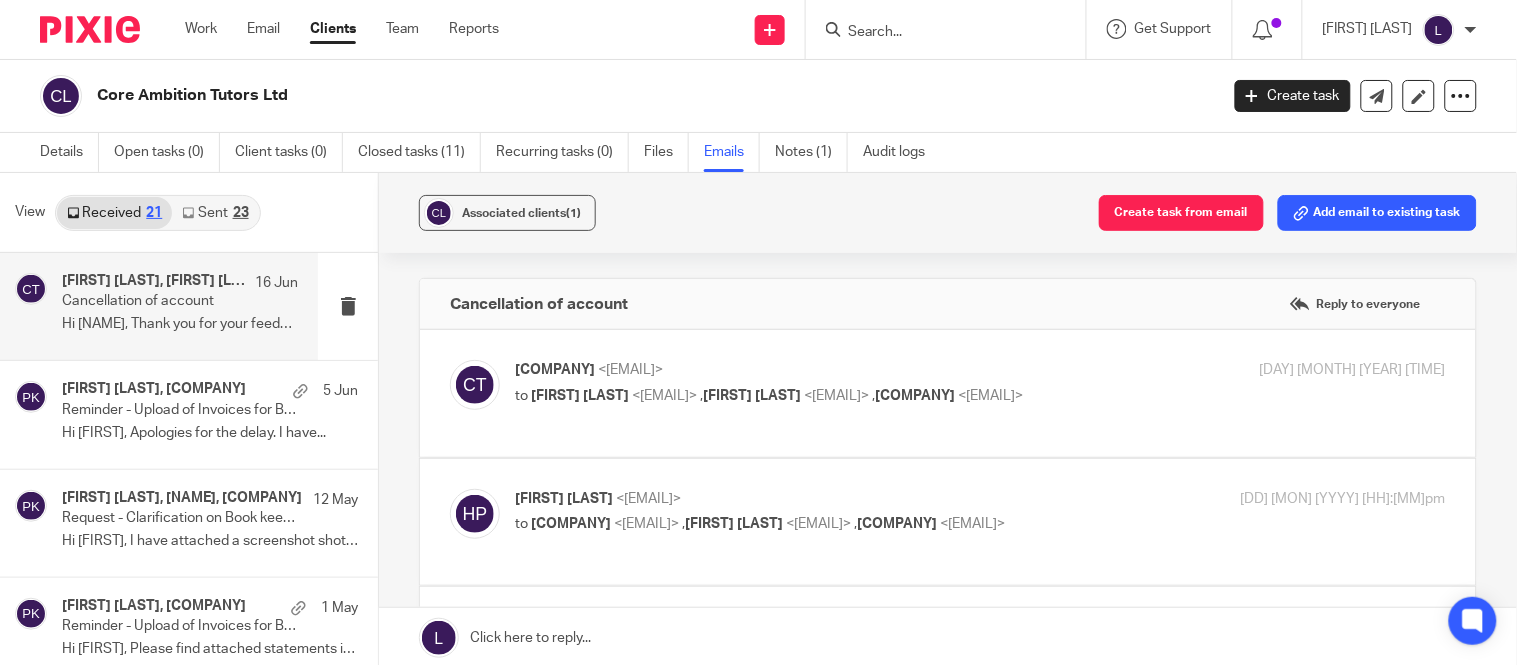 scroll, scrollTop: 0, scrollLeft: 0, axis: both 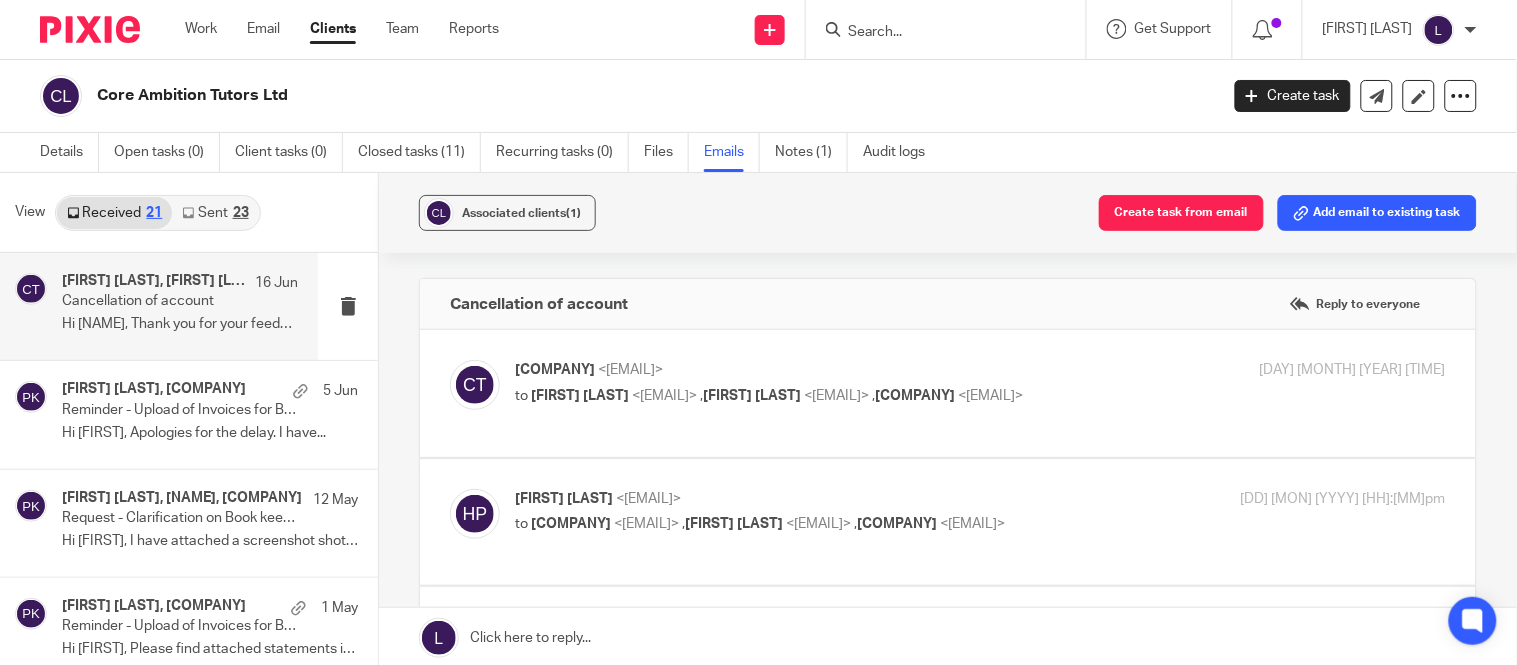 click on "Core Ambition Tutors
<emma@coreambitiontutors.com>   to
Hely Patel
<hely@jumpaccounting.co.uk>   ,
Priyadharshini Kalidass
<priyadharshini@jumpaccounting.co.uk>   ,
Core Ambition Tutors
<toby@coreambitiontutors.com>" at bounding box center [825, 383] 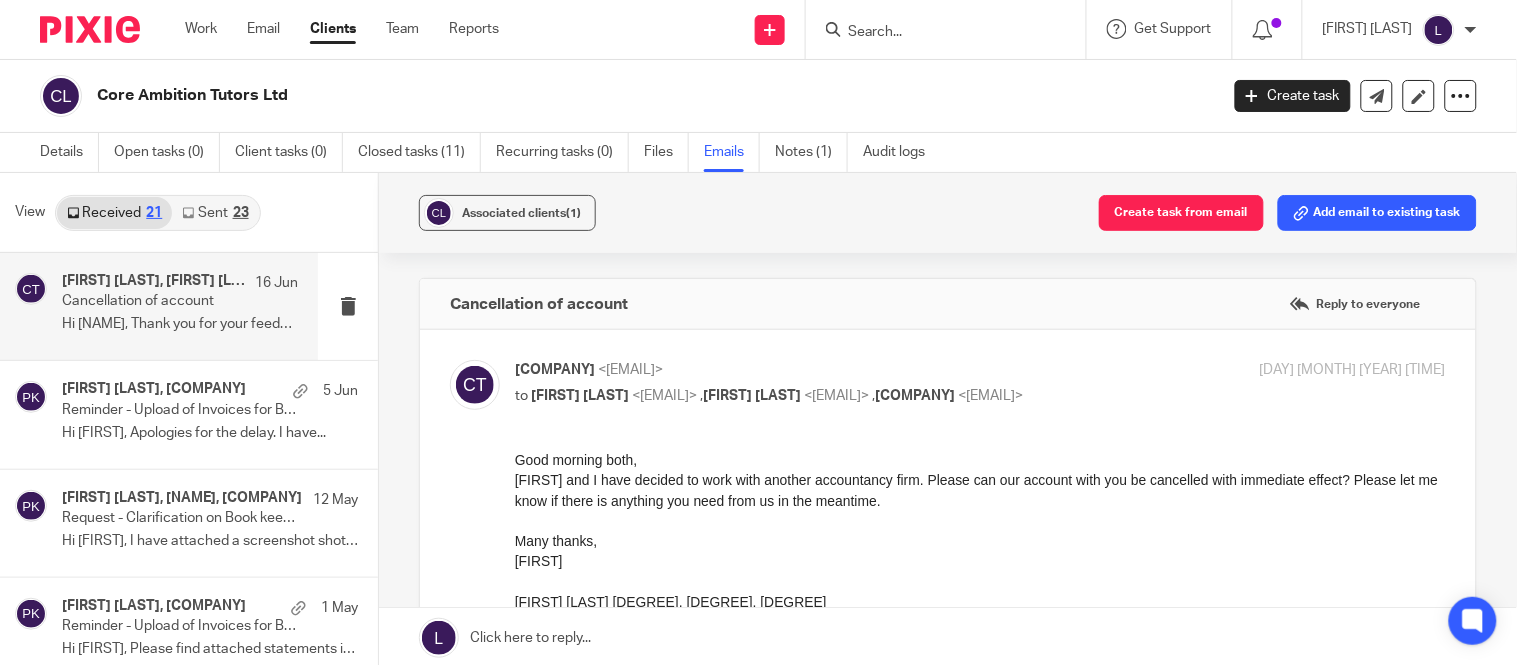 scroll, scrollTop: 0, scrollLeft: 0, axis: both 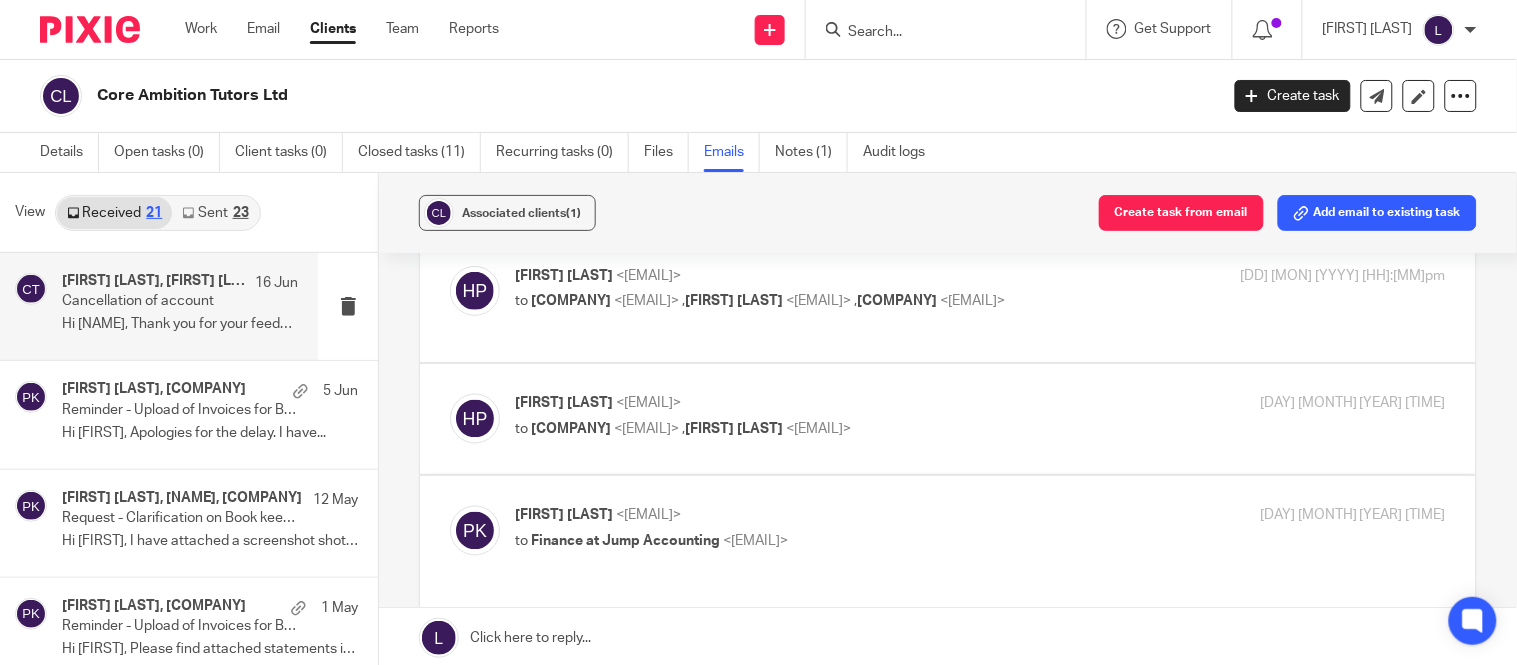 click on "to
Core Ambition Tutors
<emma@coreambitiontutors.com>   ,
Priyadharshini Kalidass
<priyadharshini@jumpaccounting.co.uk>   ,
Core Ambition Tutors
<toby@coreambitiontutors.com>" at bounding box center (825, 301) 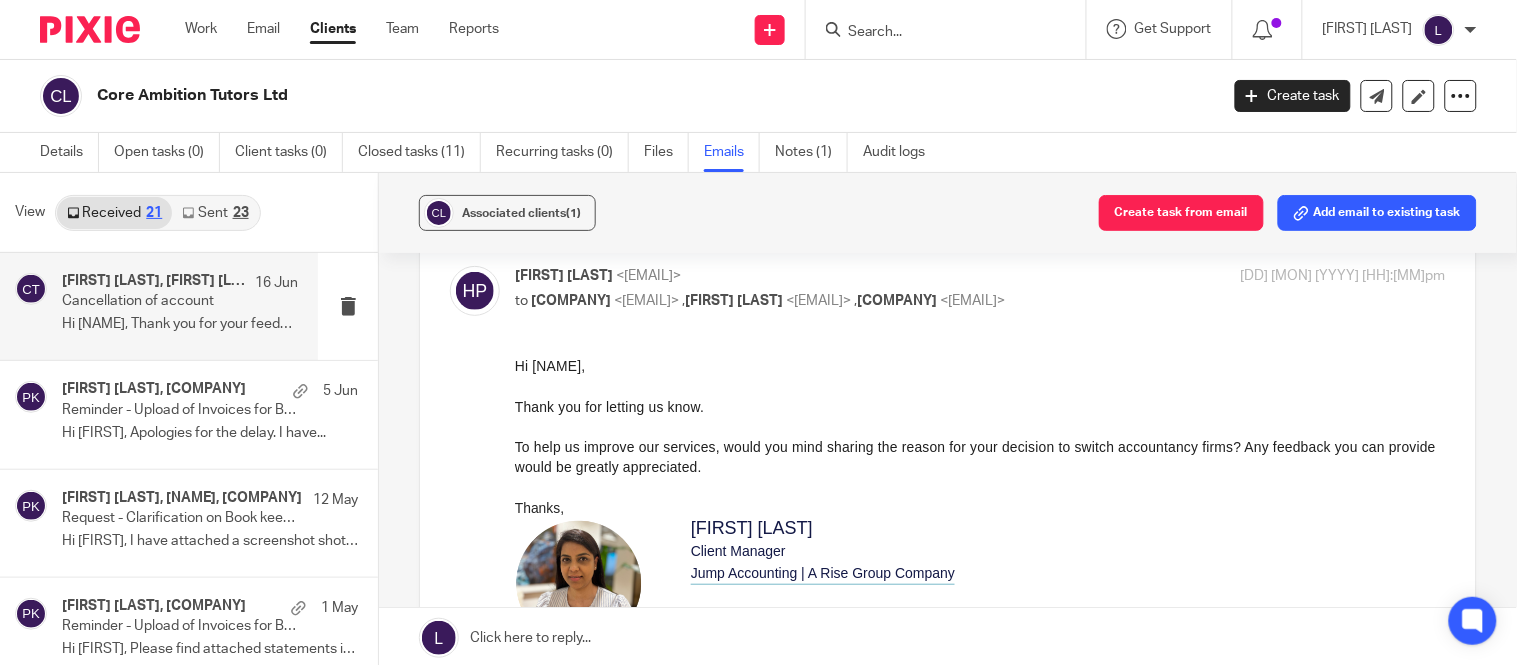 scroll, scrollTop: 0, scrollLeft: 0, axis: both 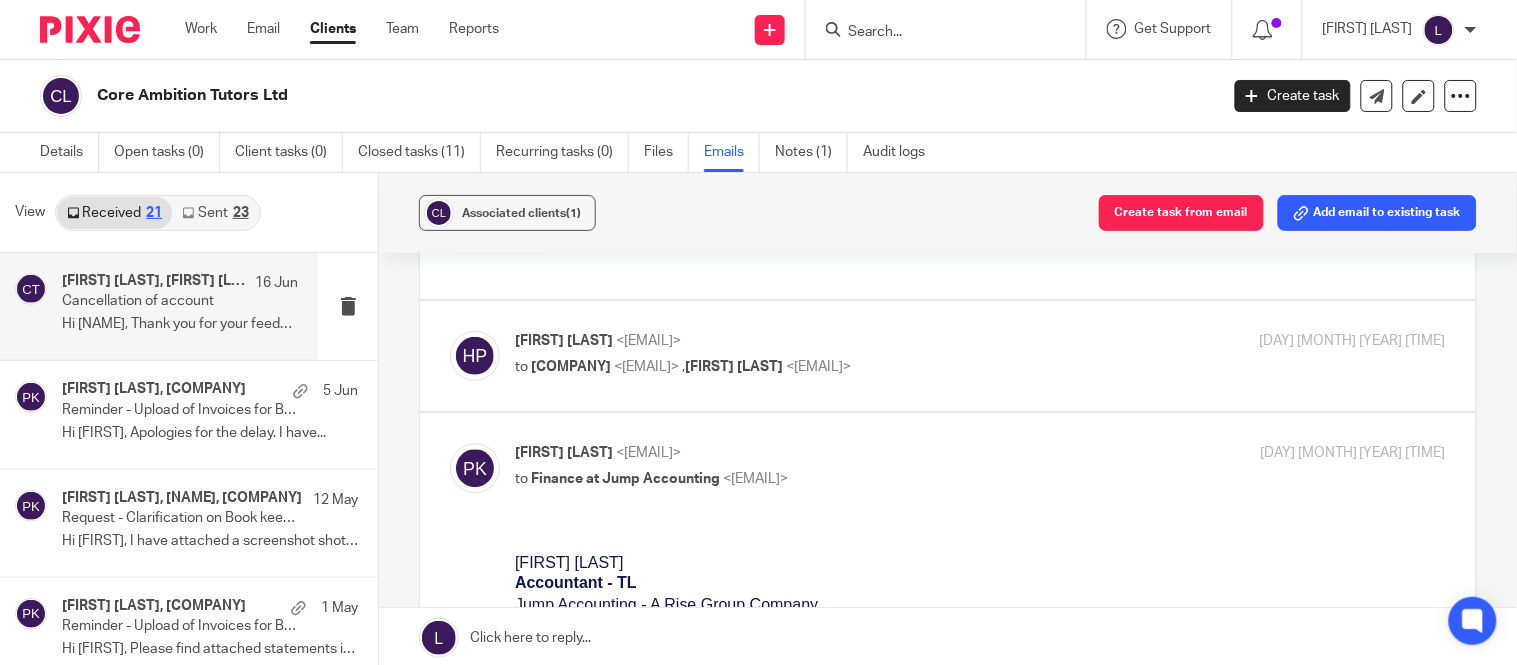 click on "to
Core Ambition Tutors
<emma@coreambitiontutors.com>   ,
Priyadharshini Kalidass
<priyadharshini@jumpaccounting.co.uk>" at bounding box center (825, 367) 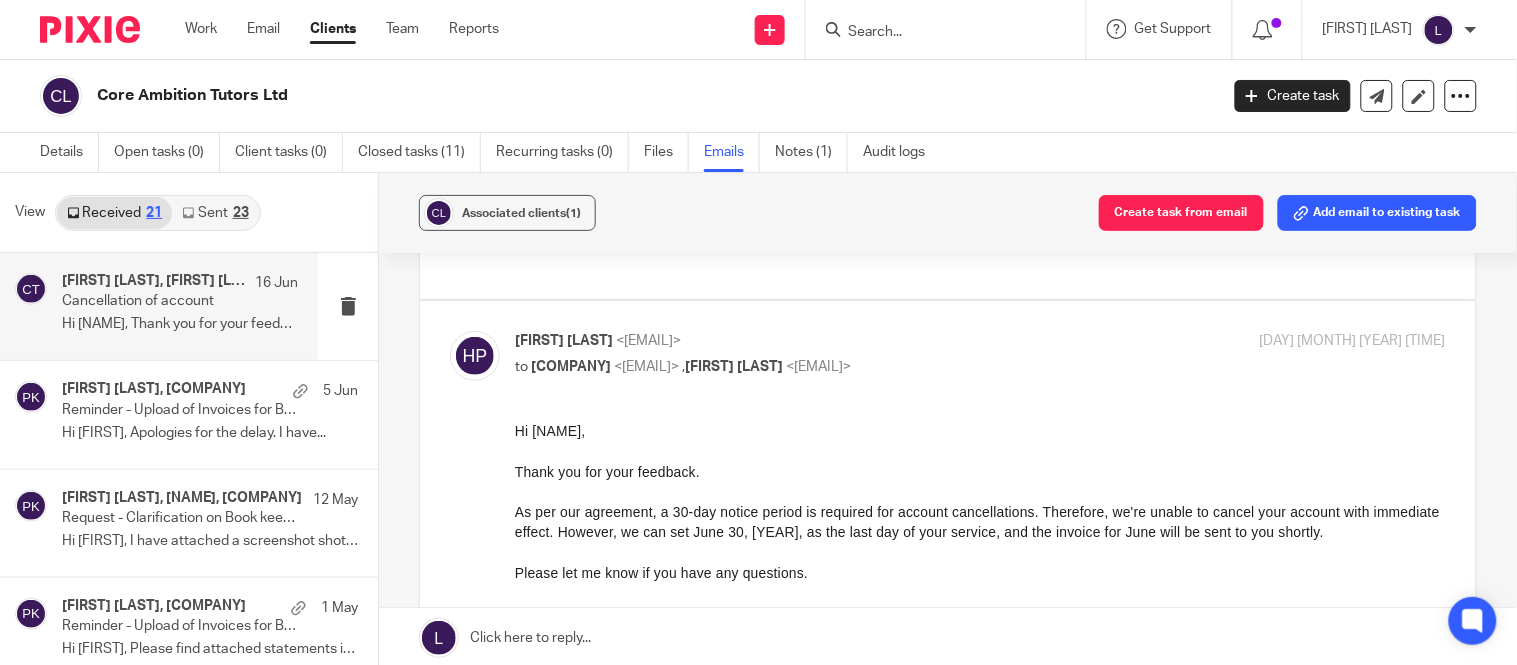 scroll, scrollTop: 0, scrollLeft: 0, axis: both 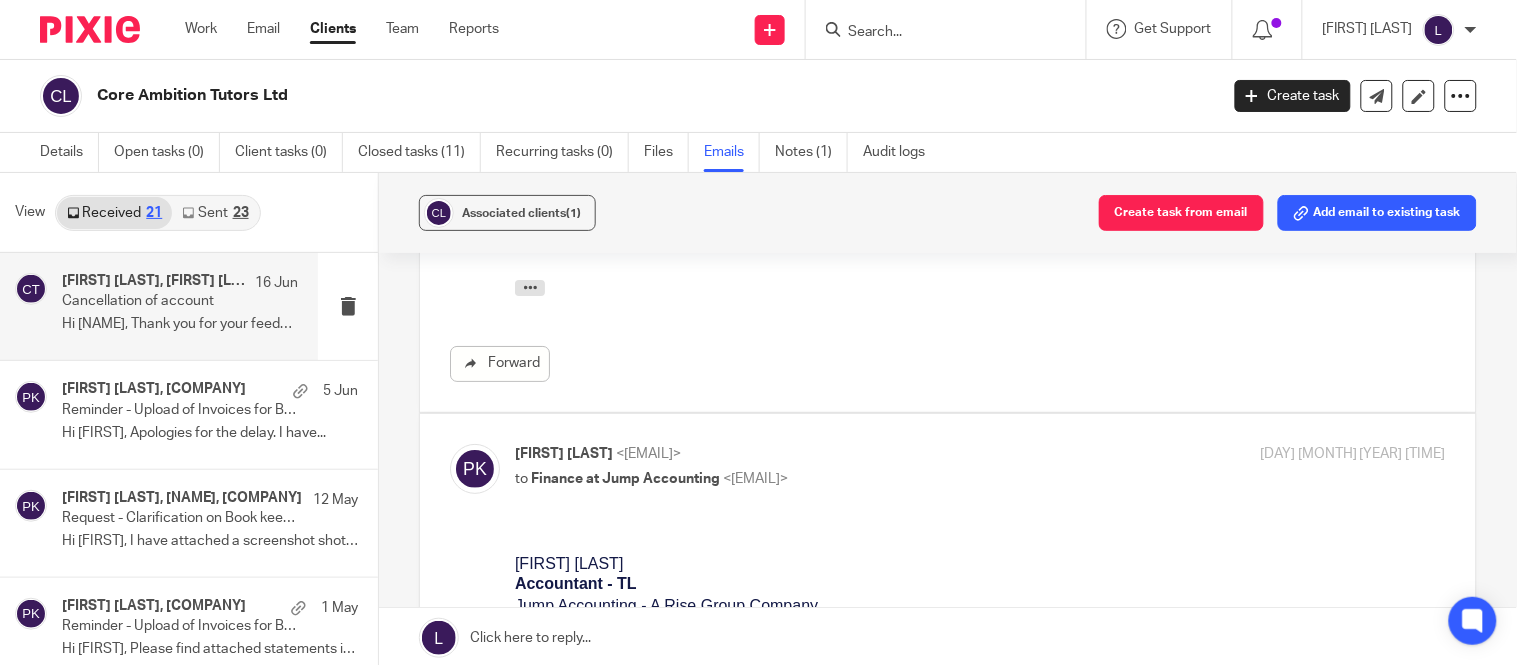 click on "Priyadharshini Kalidass
<priyadharshini@jumpaccounting.co.uk>   to
Finance at Jump Accounting
<finance@jumpaccounting.co.uk>       23 Jun 2025 12:21pm
Forward" at bounding box center (948, 672) 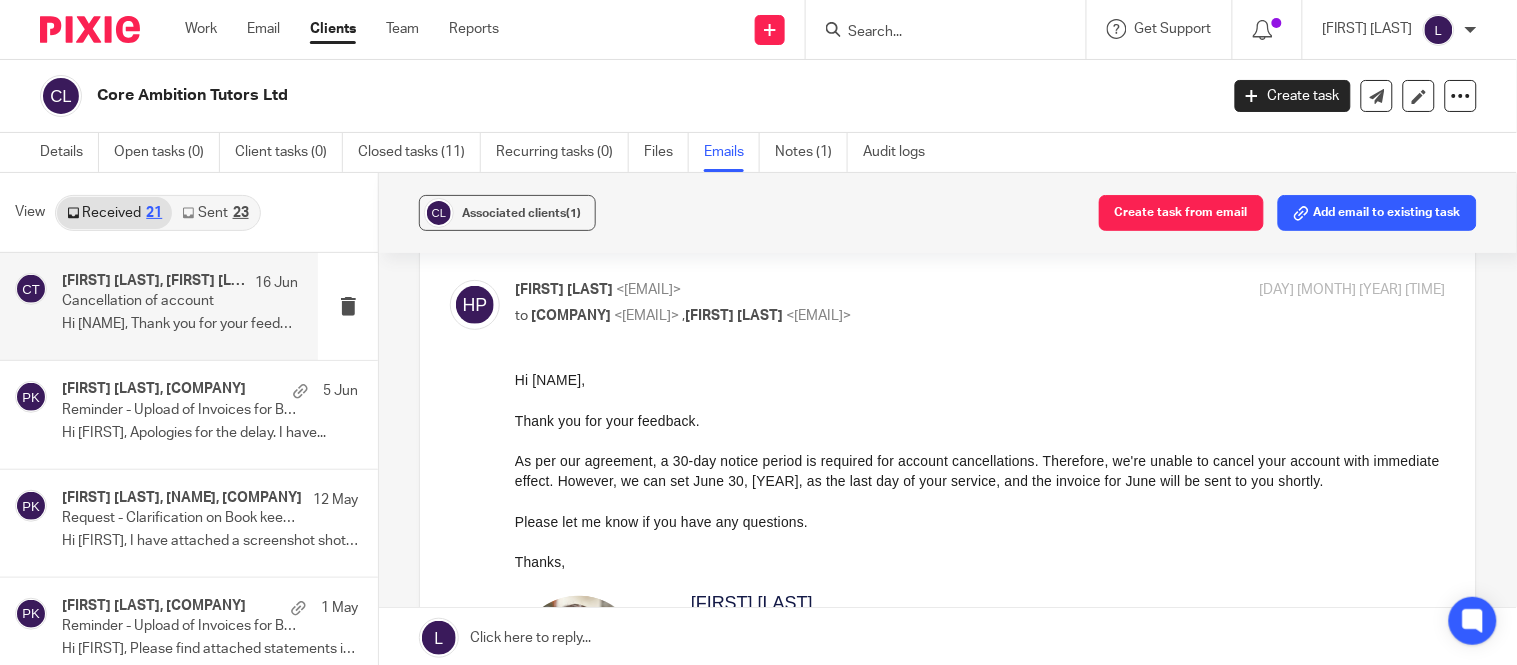 scroll, scrollTop: 1436, scrollLeft: 0, axis: vertical 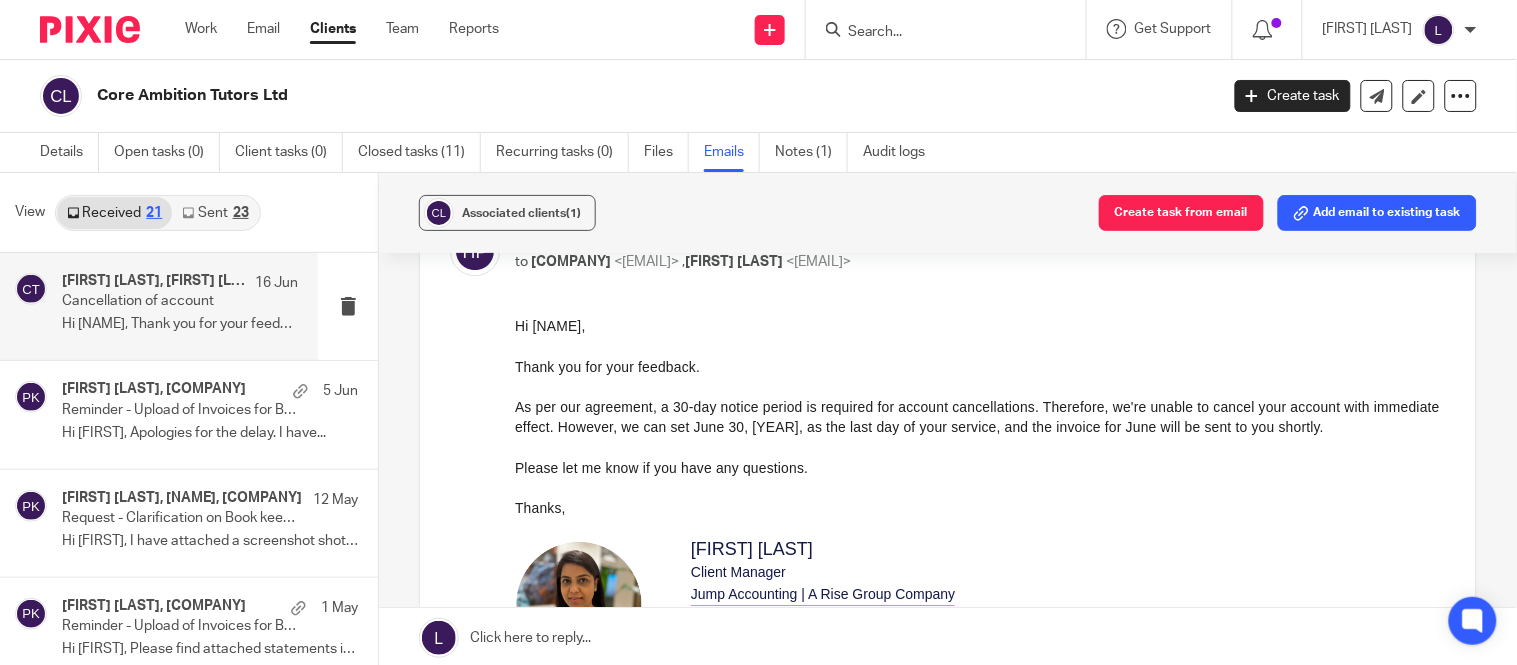 click at bounding box center [946, 29] 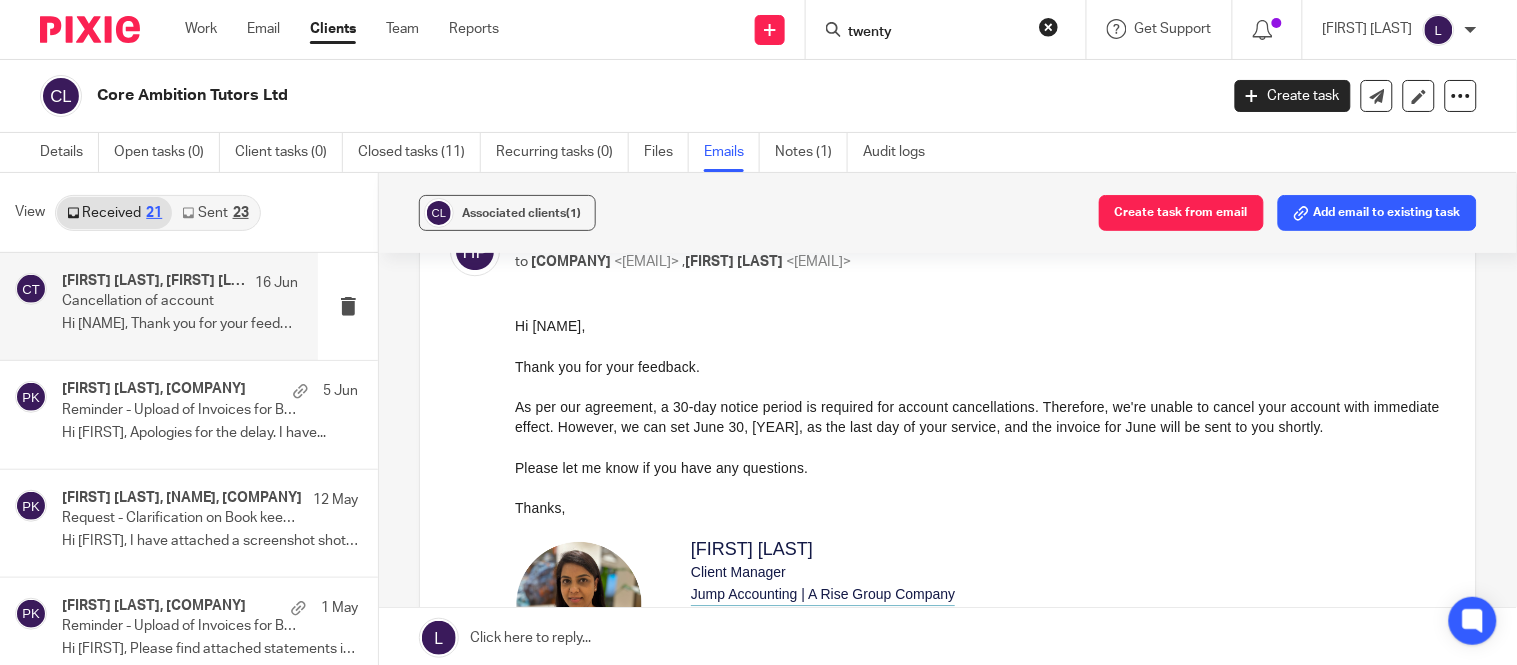 click at bounding box center (0, 0) 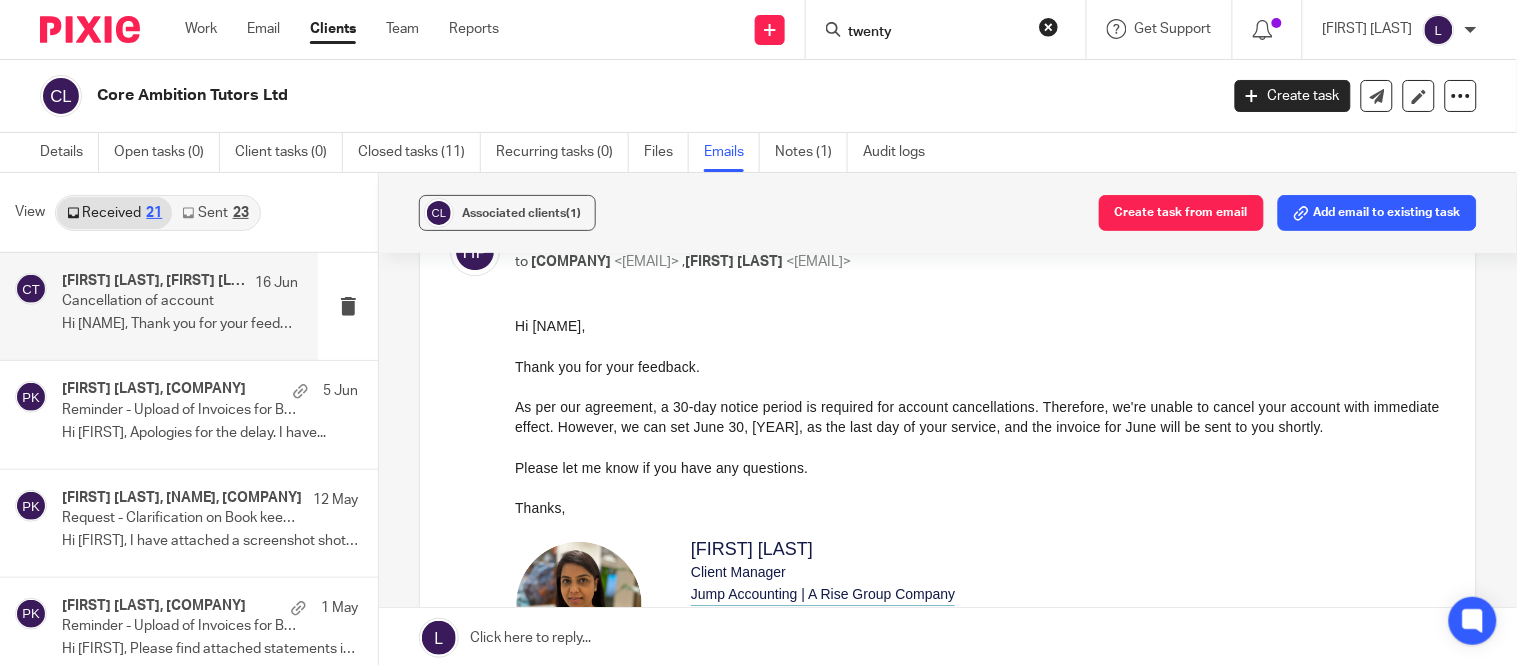 click on "twenty" at bounding box center [936, 33] 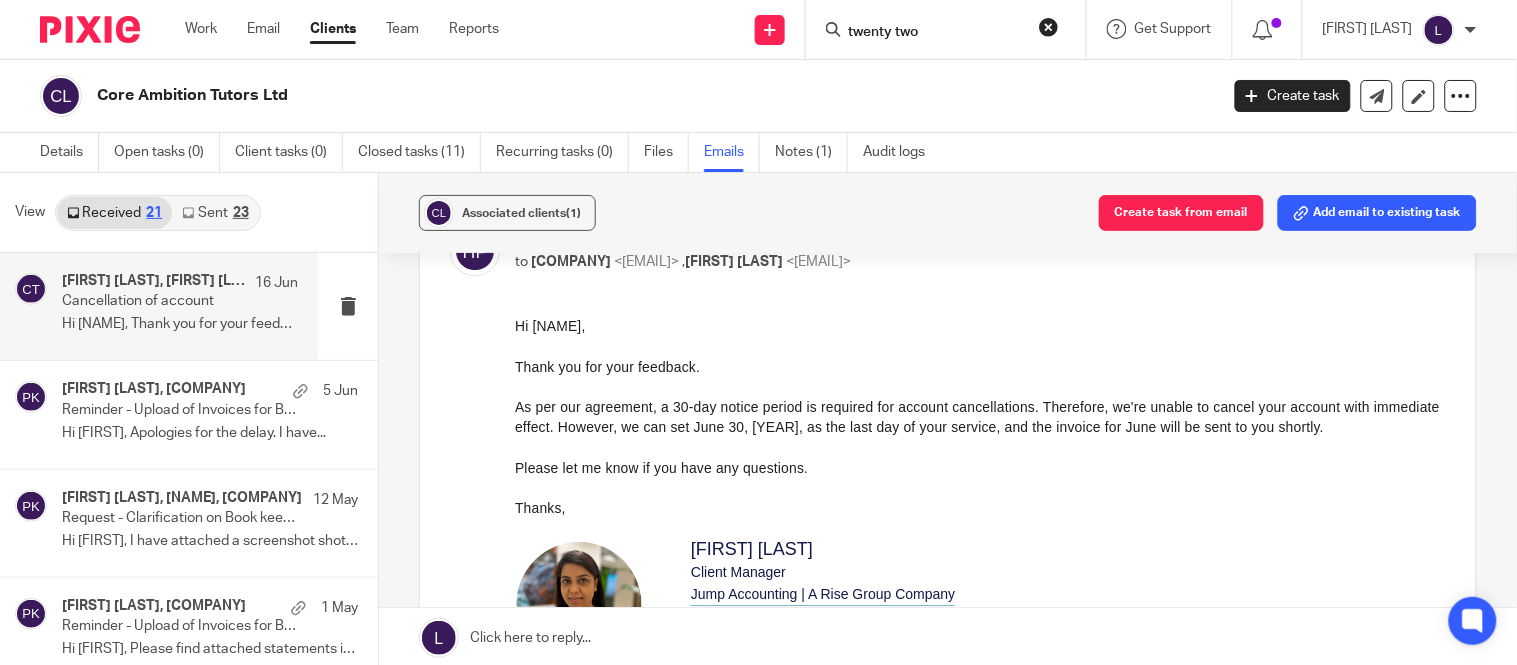 type on "twenty two" 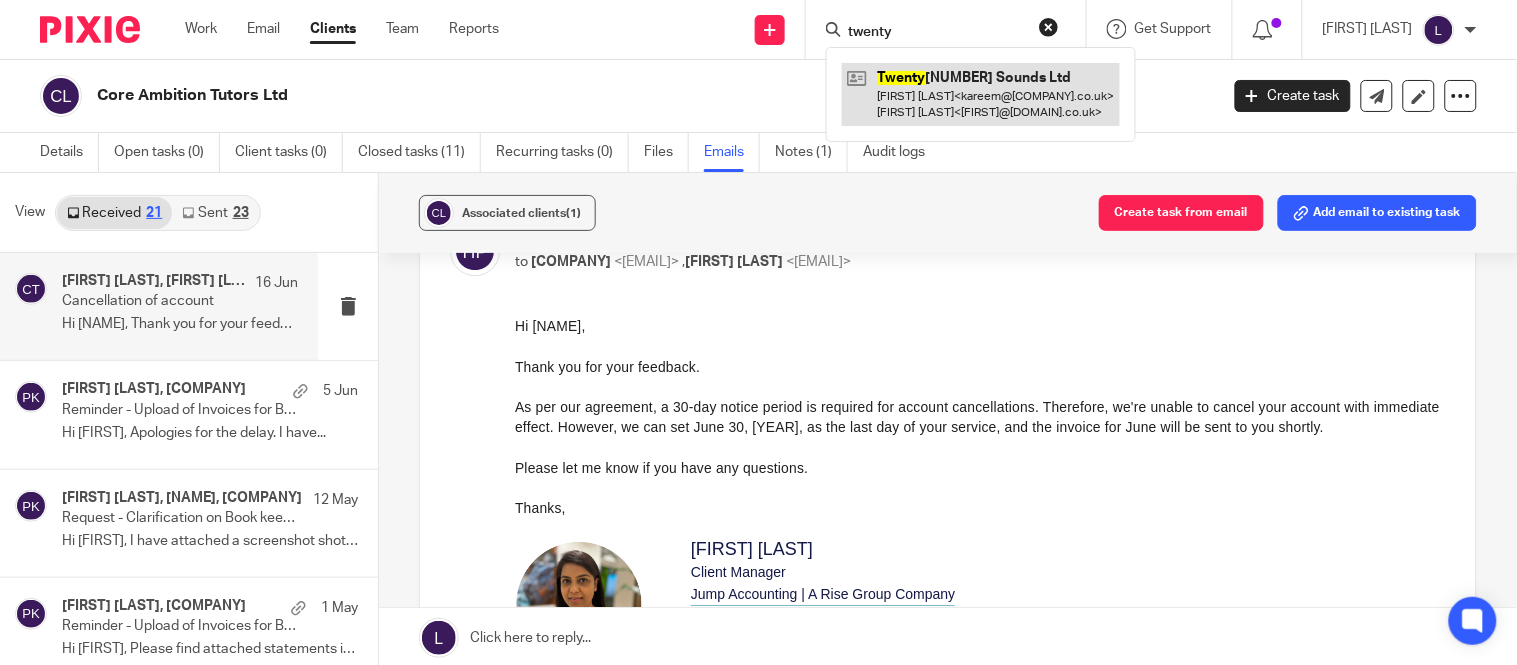 type on "twenty" 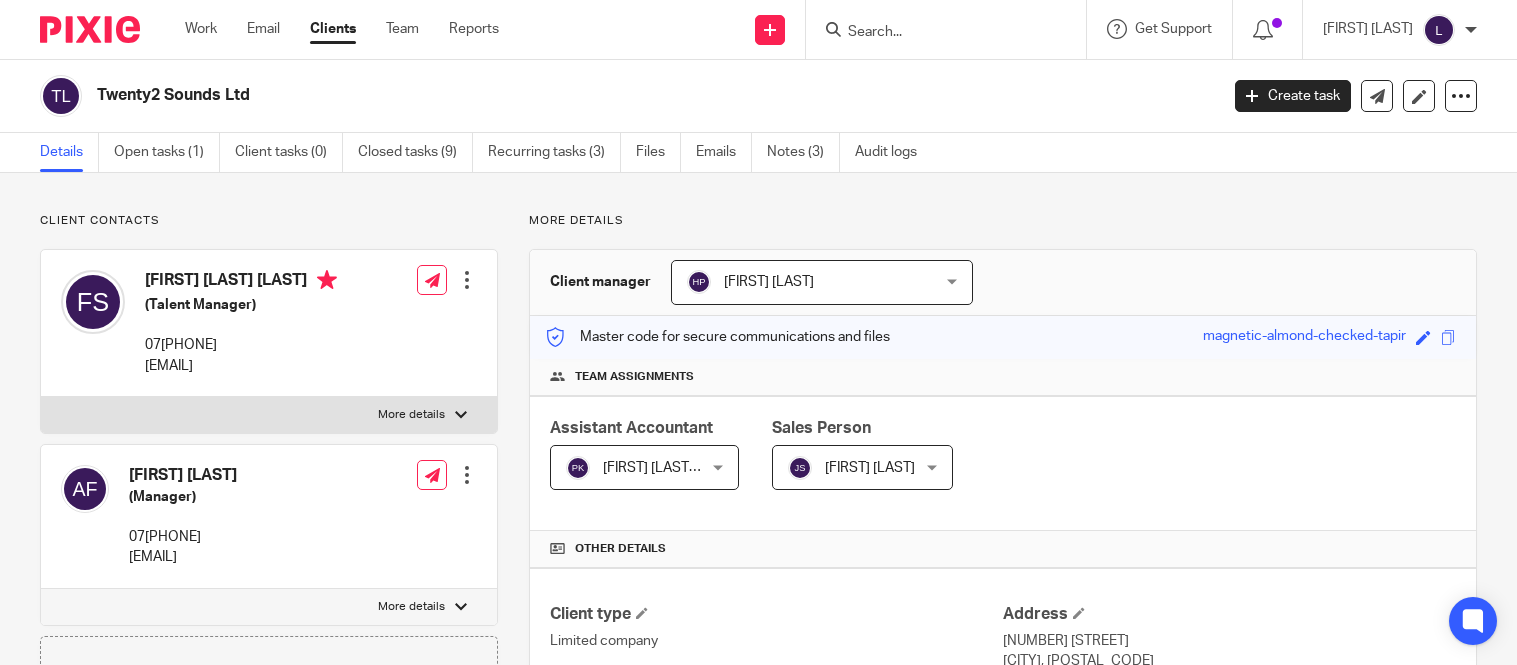 scroll, scrollTop: 0, scrollLeft: 0, axis: both 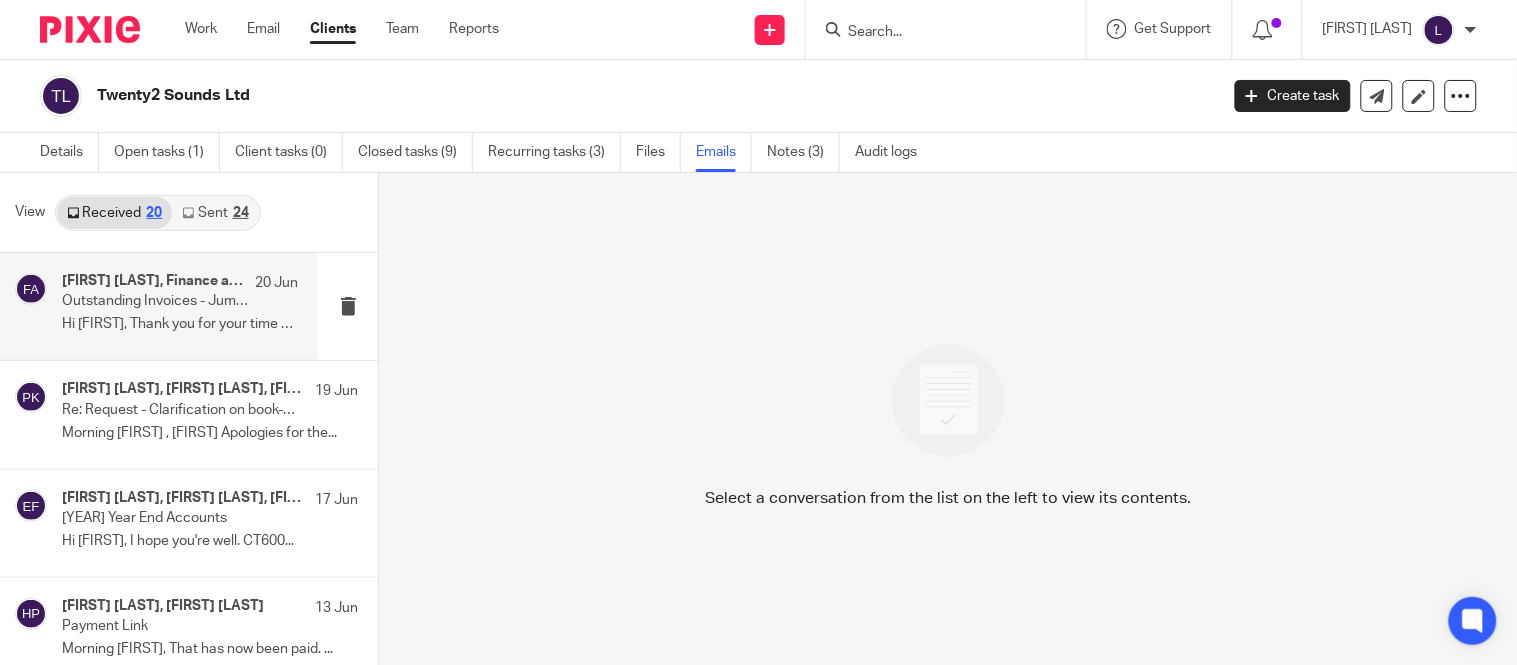 click on "[FIRST] [LAST], Finance at Jump Accounting
[DAY] [MONTH]   Outstanding Invoices - Jump Accounting (Twenty2Sounds LTD)   Hi [FIRST],     Thank you for your time on the..." at bounding box center (180, 306) 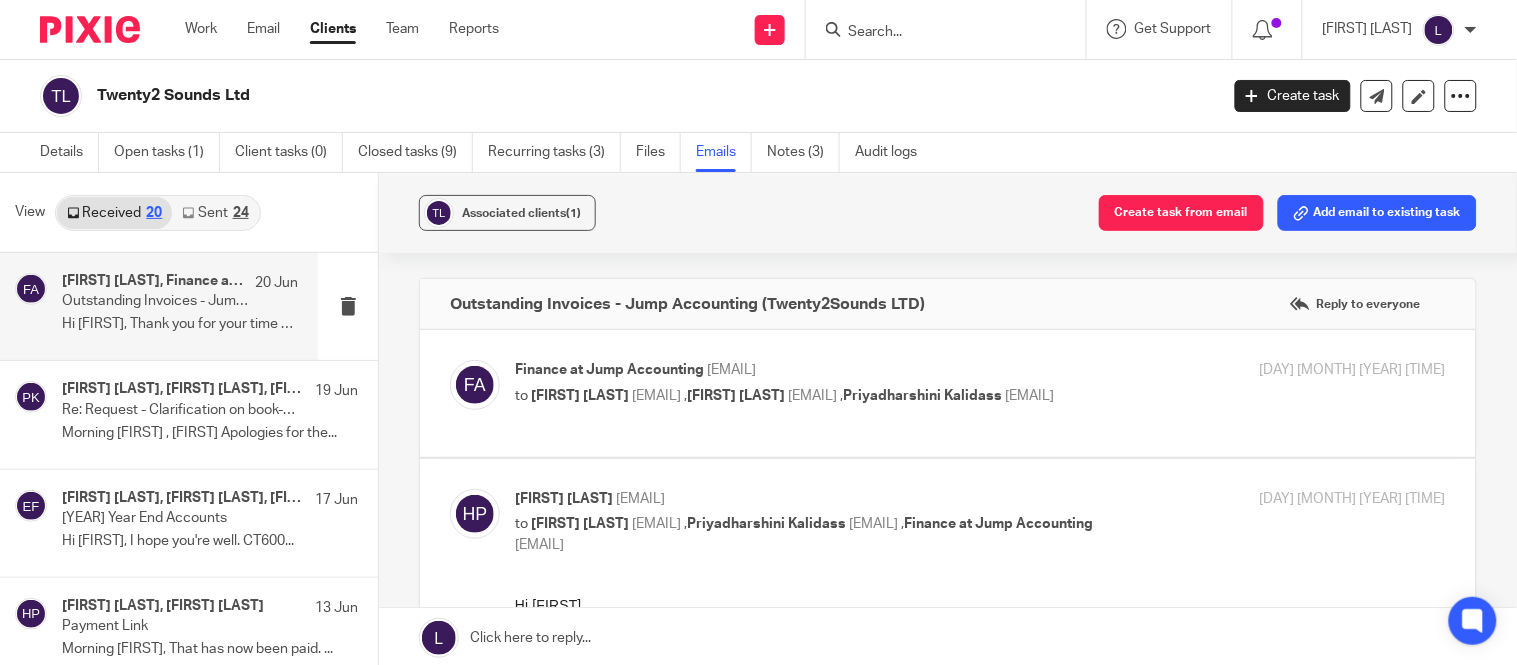scroll, scrollTop: 0, scrollLeft: 0, axis: both 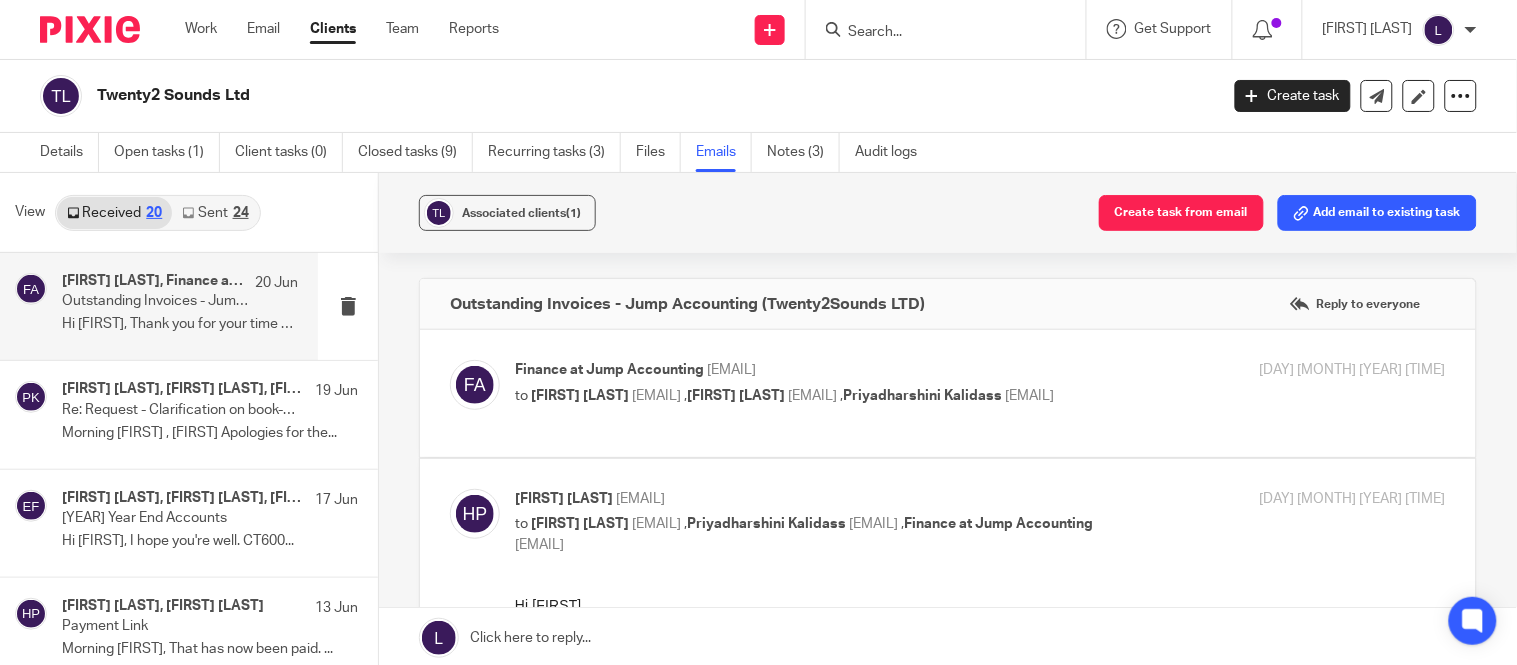click on "Finance at Jump Accounting
[EMAIL]   to
[FIRST] [LAST]
[EMAIL]   ,
[FIRST] [LAST]
[EMAIL]   ,
[FIRST] [LAST]
[EMAIL]       [DAY] [MONTH] [YEAR] [TIME]" at bounding box center [980, 385] 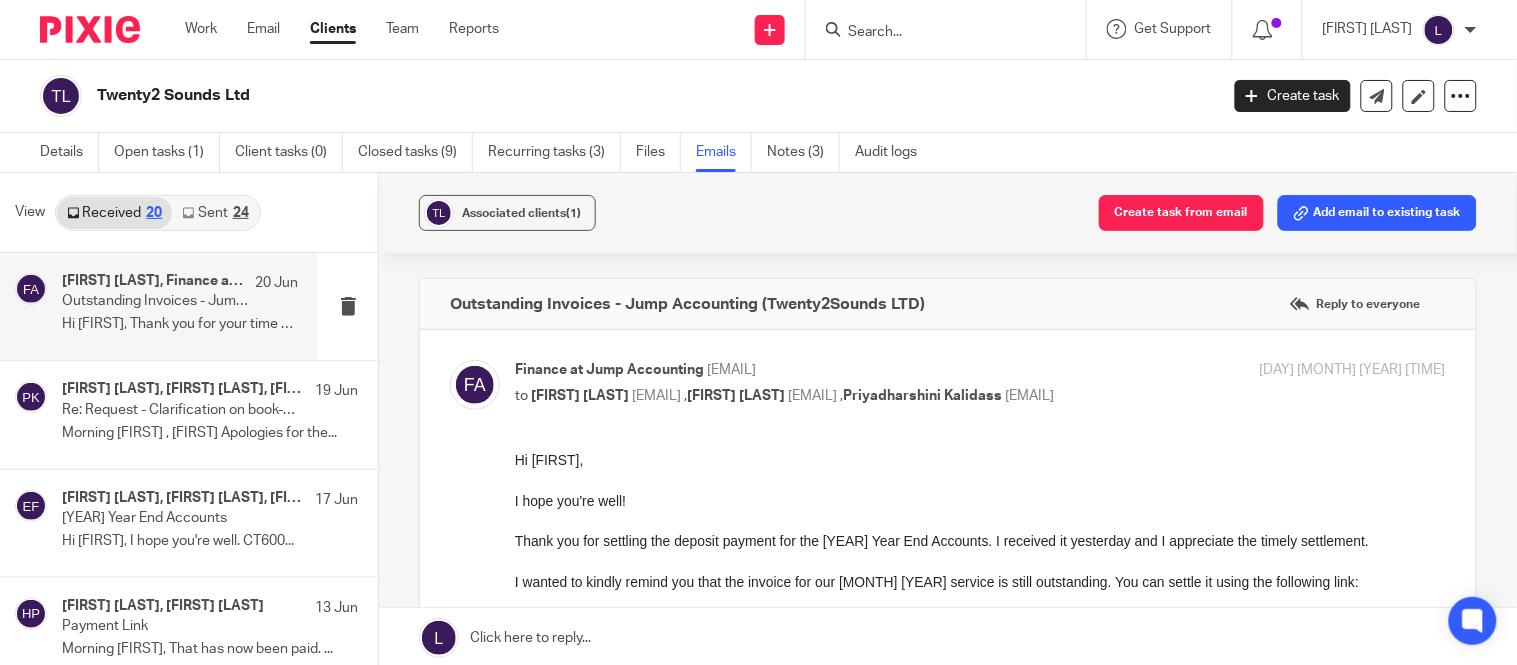 scroll, scrollTop: 0, scrollLeft: 0, axis: both 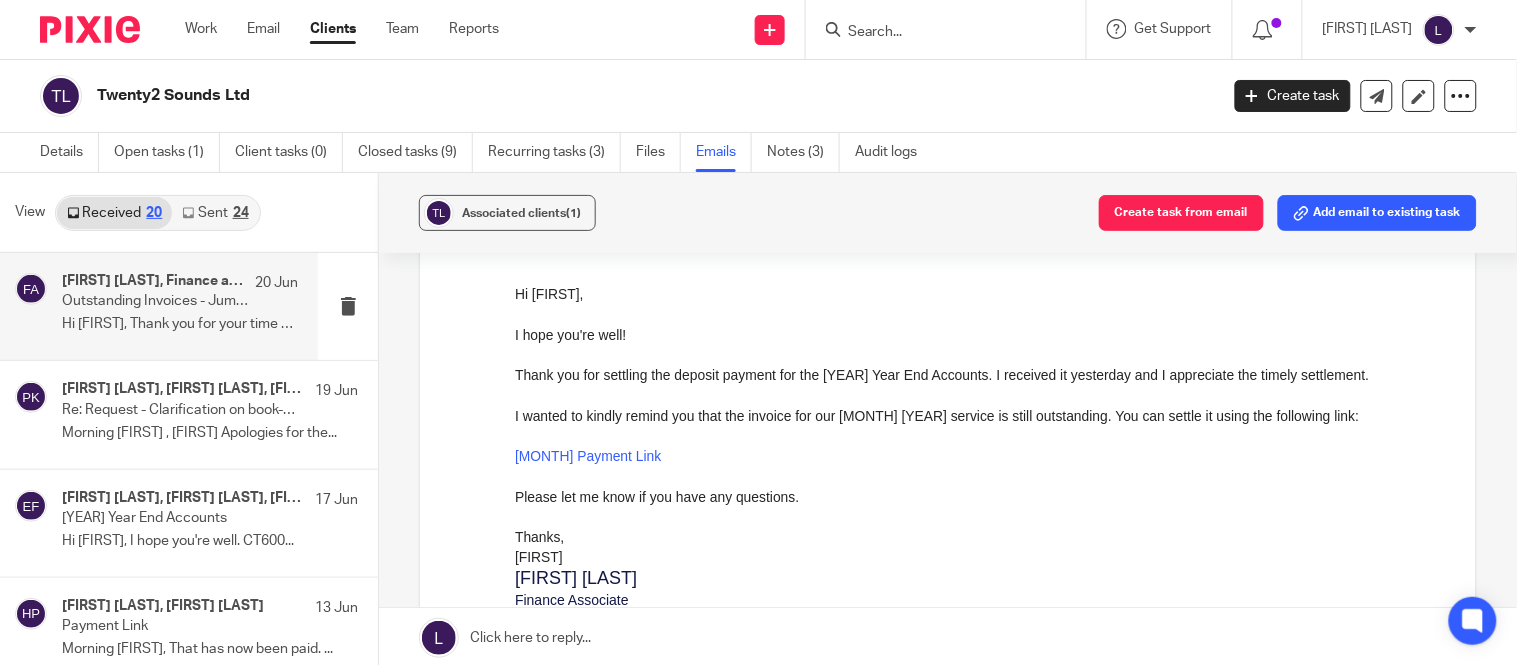 click on "Outstanding Invoices - Jump Accounting (Twenty2Sounds LTD)" at bounding box center [156, 301] 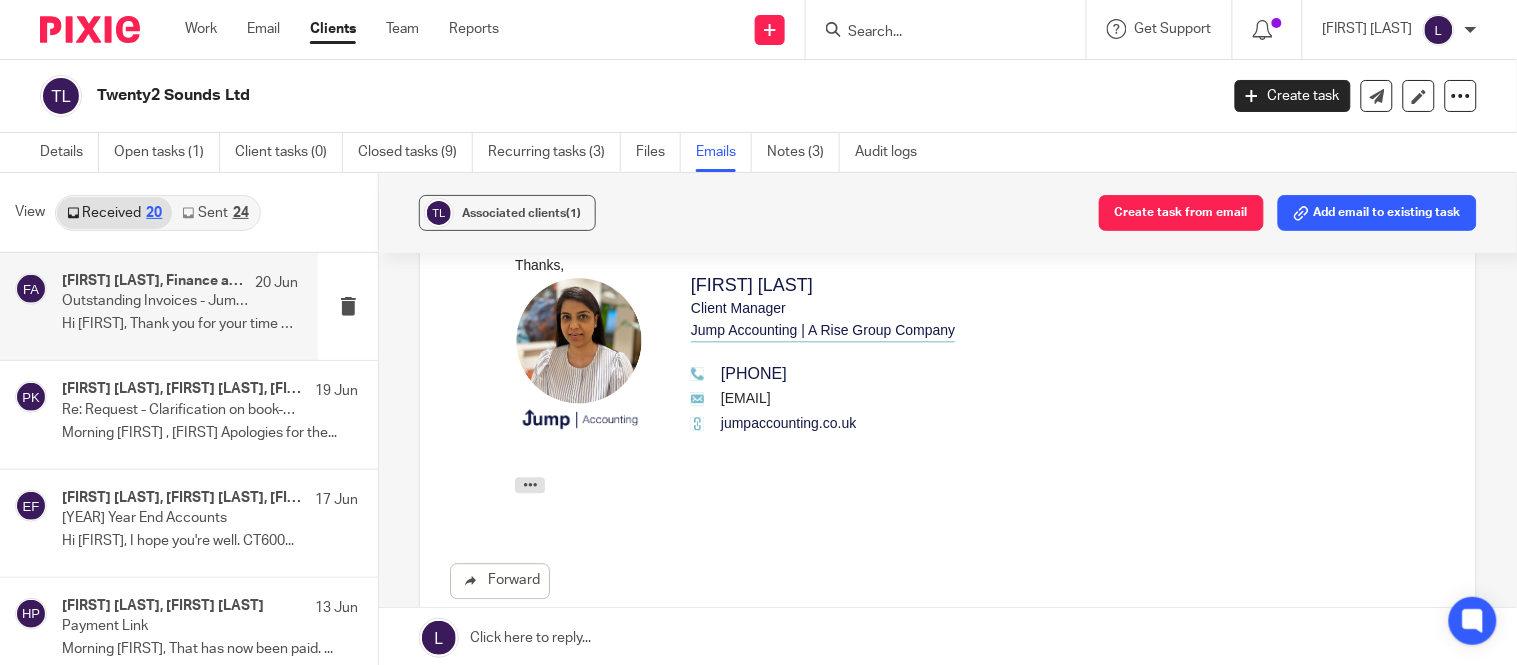 scroll, scrollTop: 1404, scrollLeft: 0, axis: vertical 